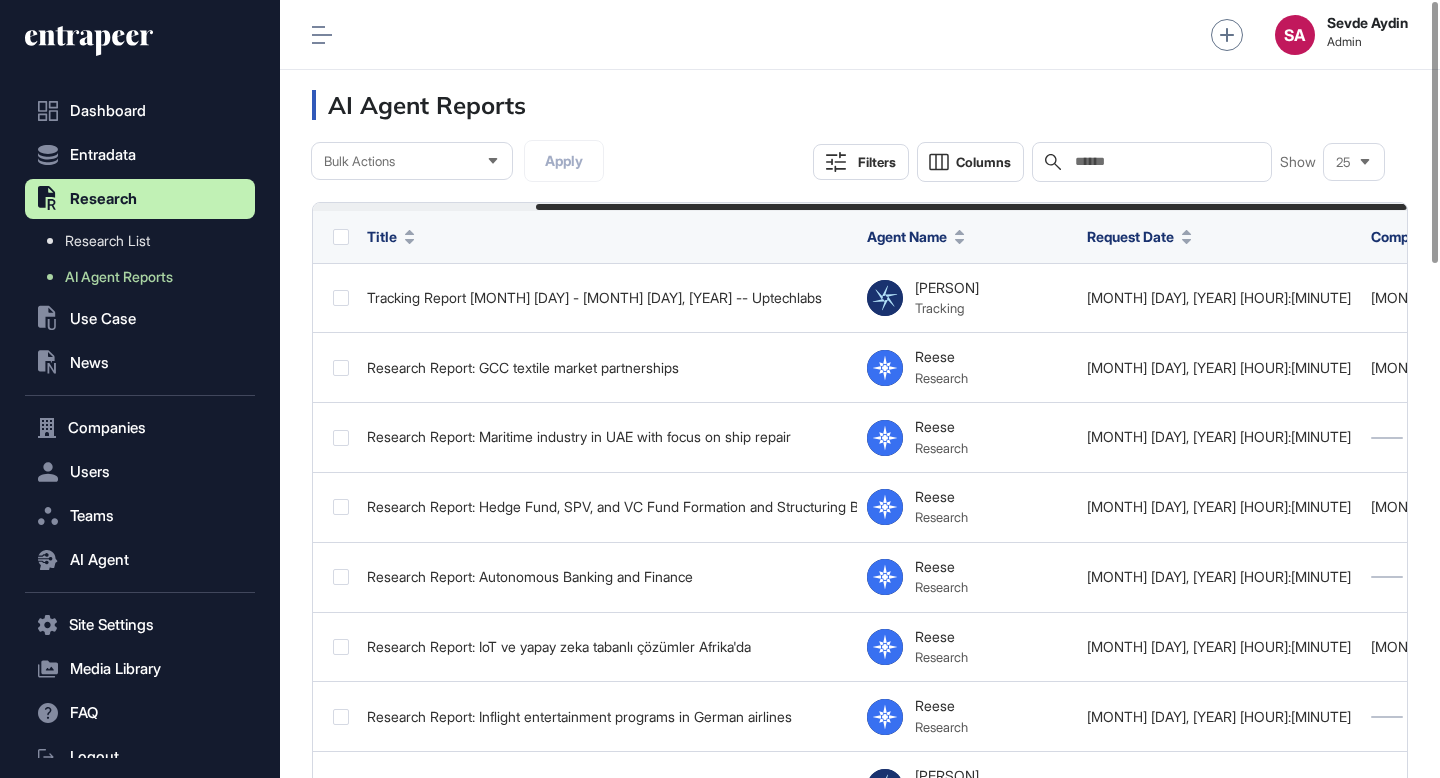 scroll, scrollTop: 0, scrollLeft: 0, axis: both 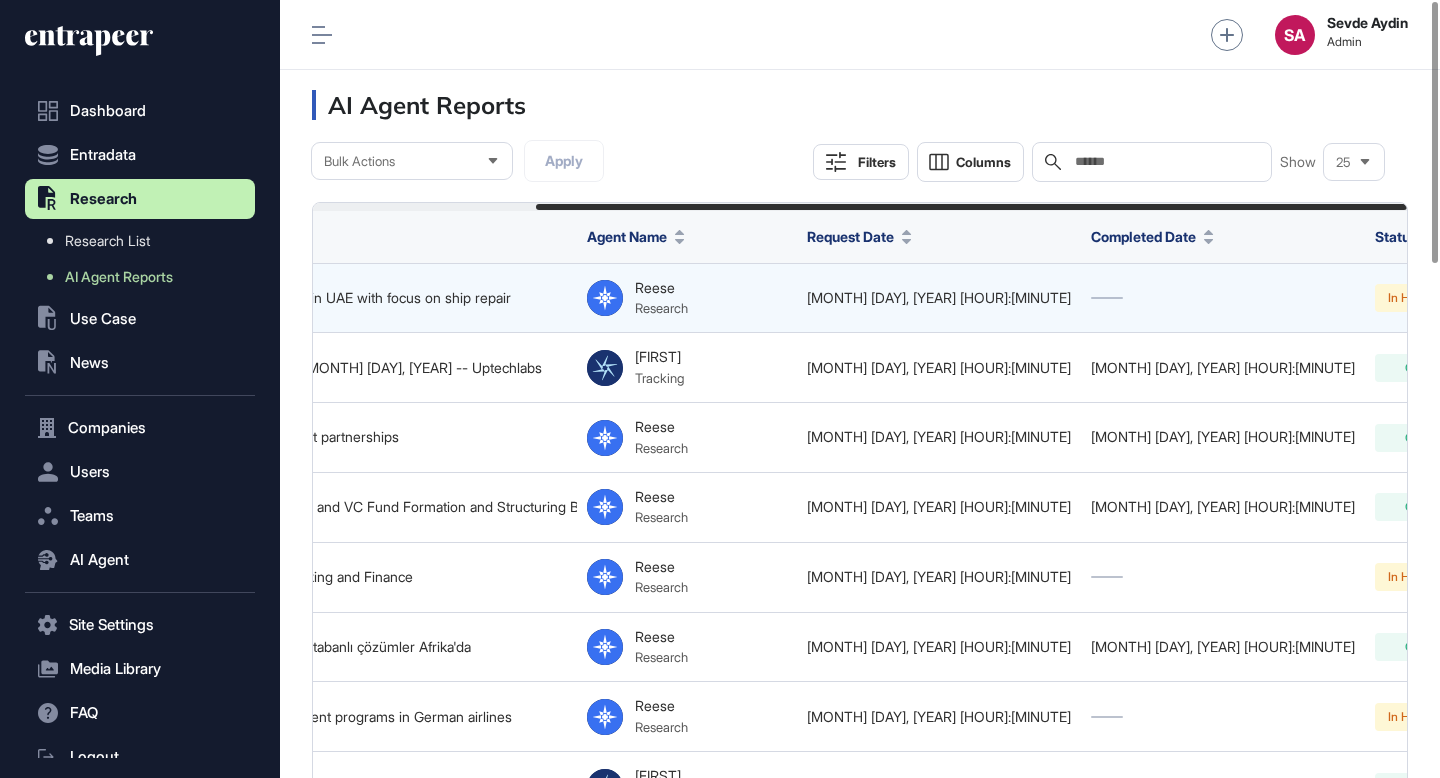 click 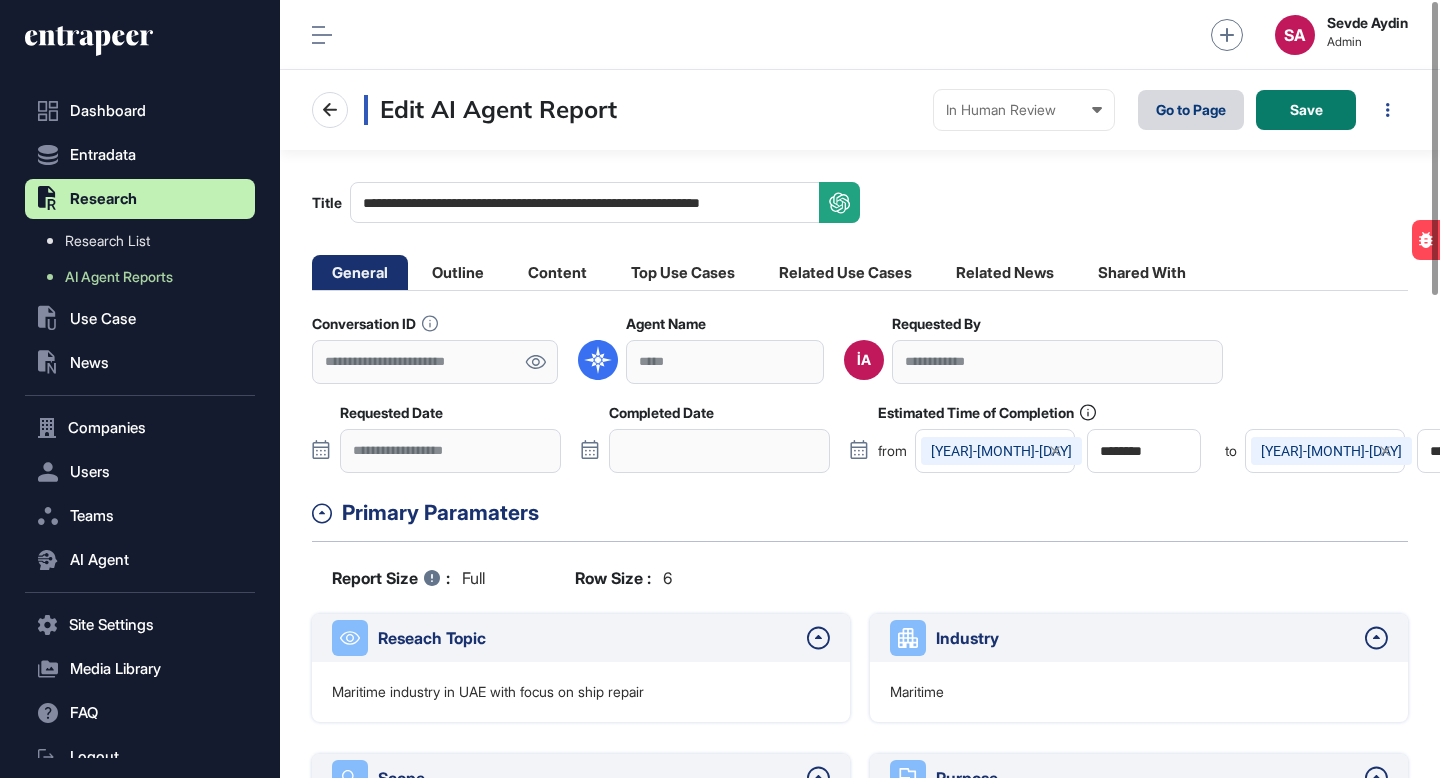 click on "Go to Page" at bounding box center [1191, 110] 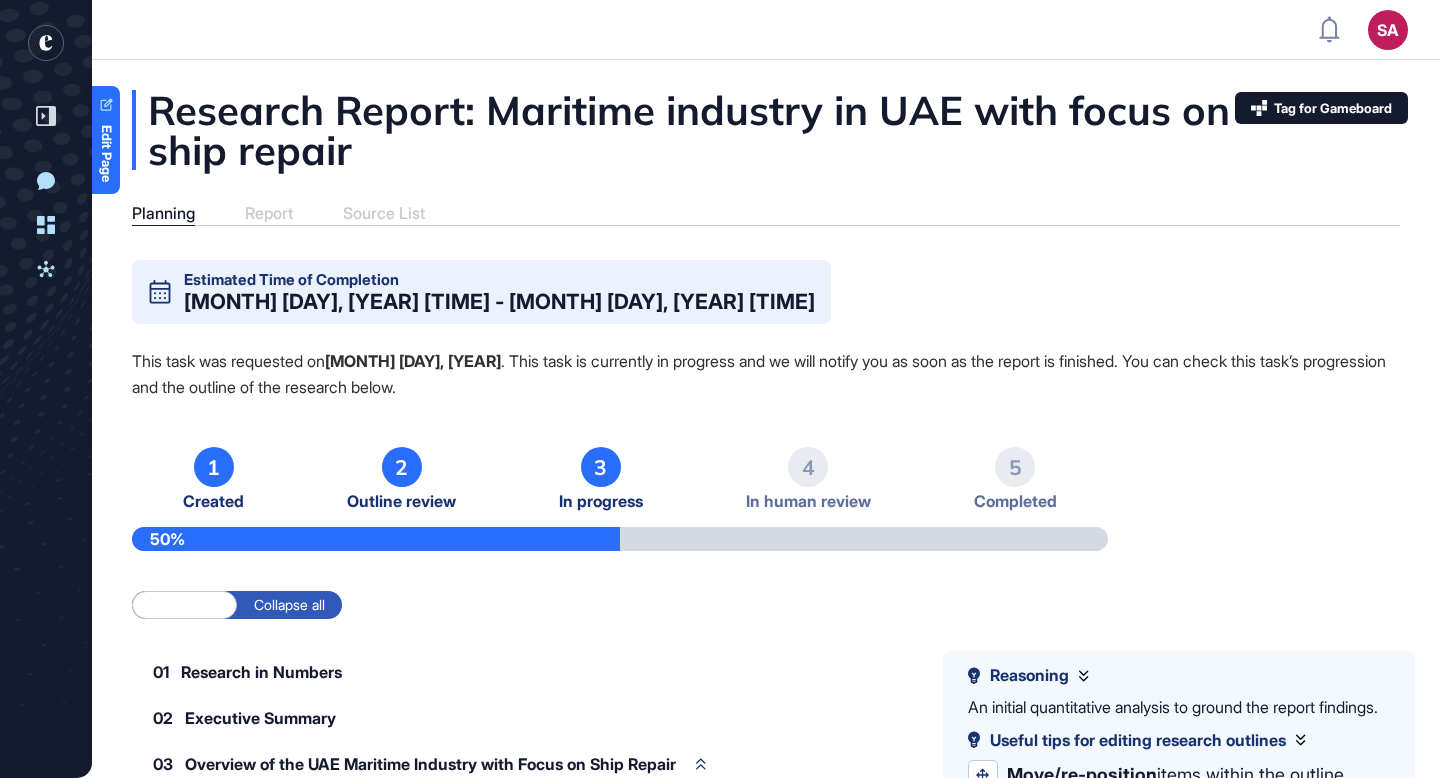 scroll, scrollTop: 0, scrollLeft: 0, axis: both 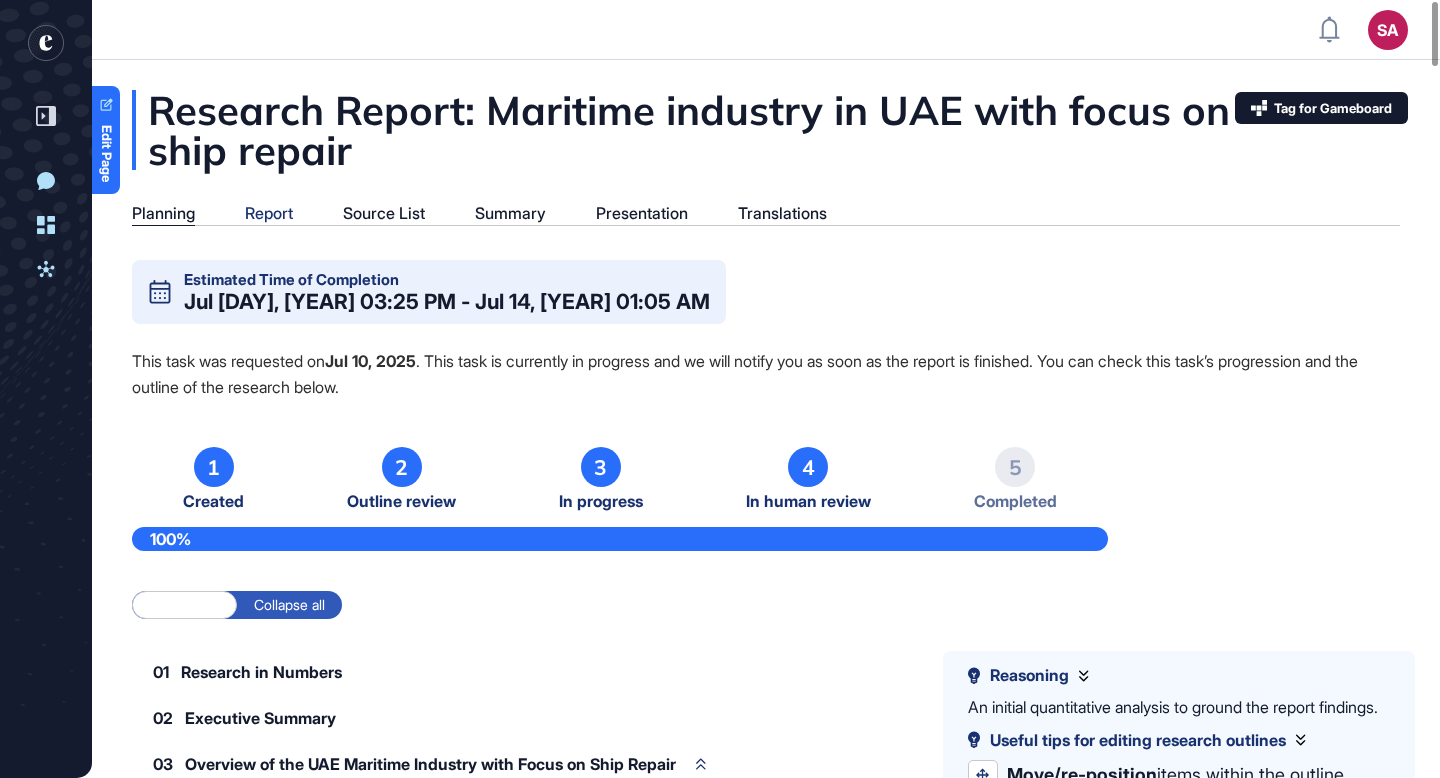 click on "Report" at bounding box center [269, 213] 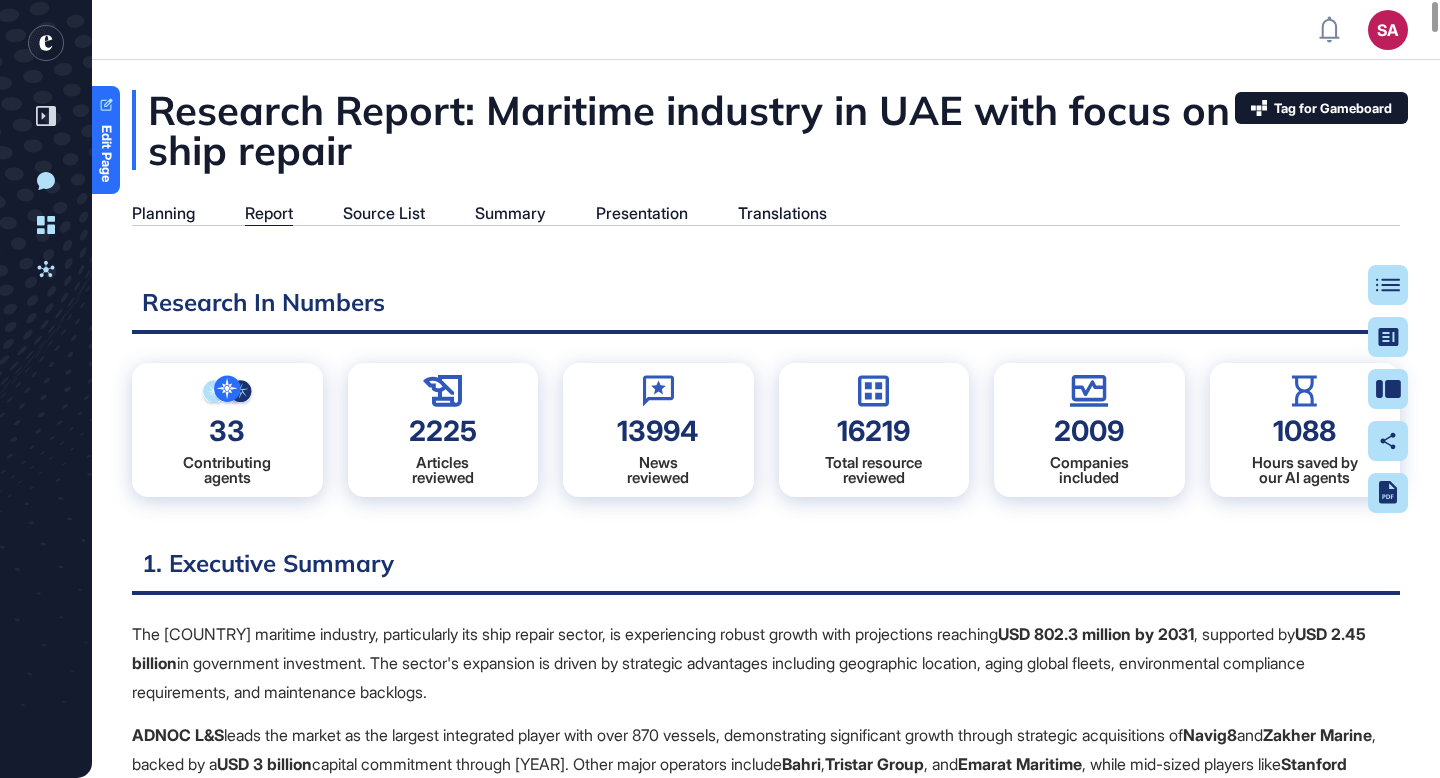 scroll, scrollTop: 9, scrollLeft: 1, axis: both 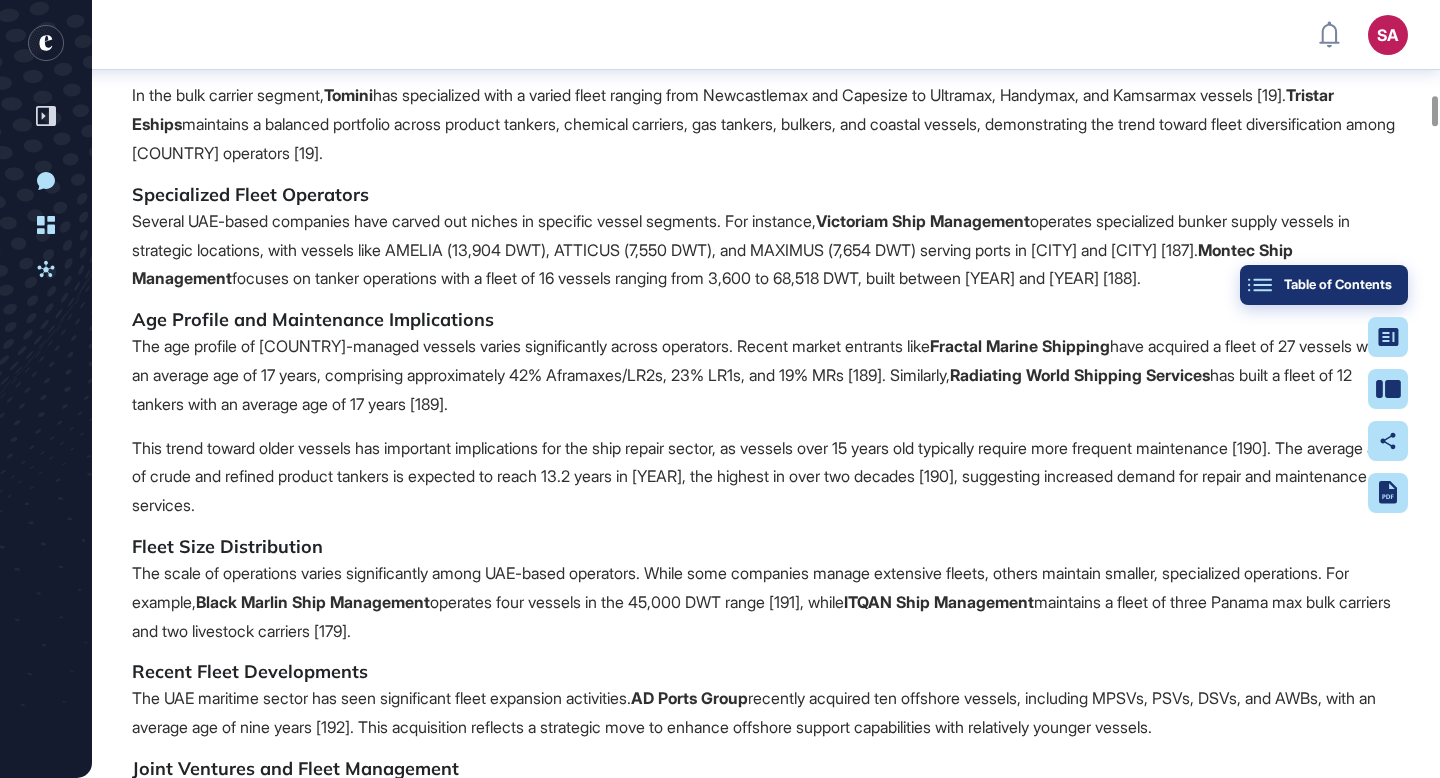 click on "Table of Contents" at bounding box center [1324, 285] 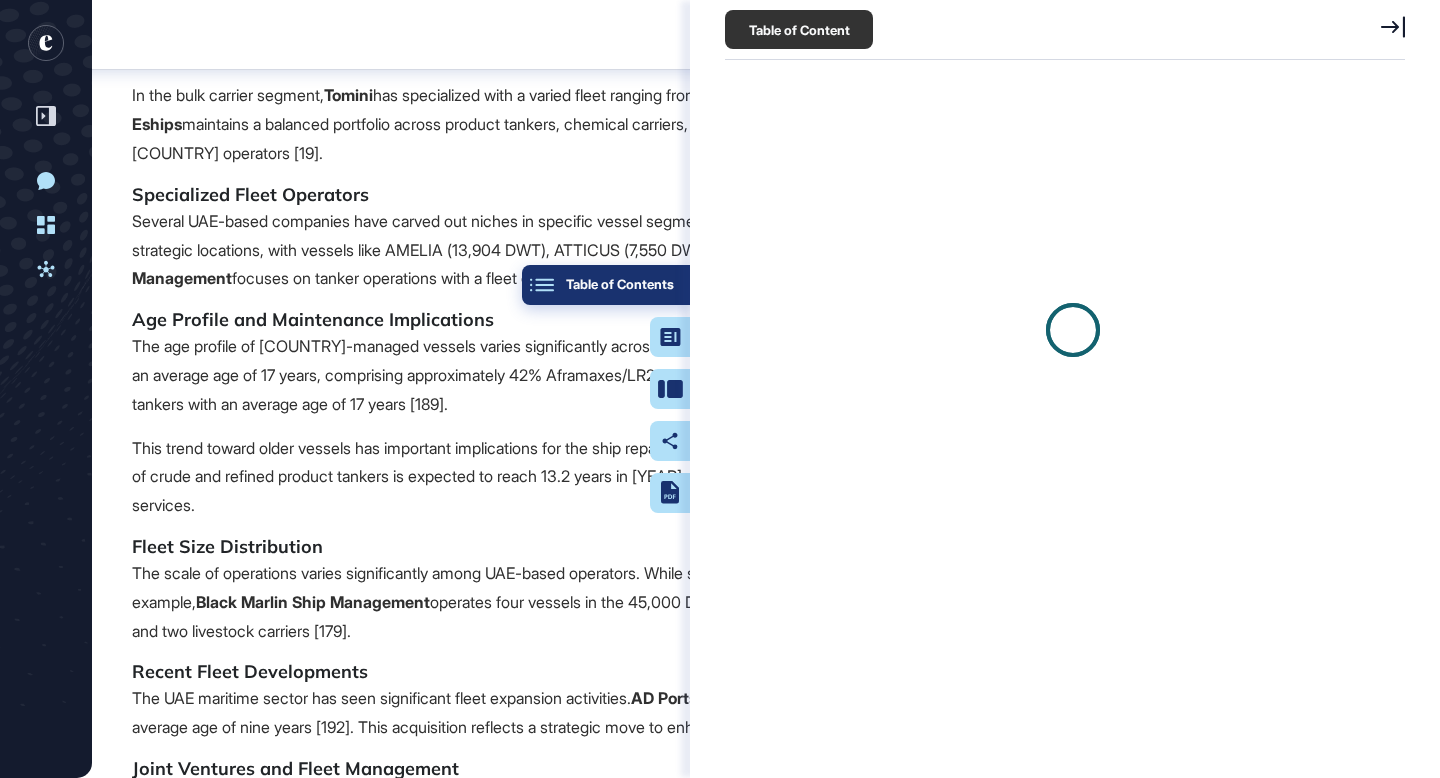 scroll, scrollTop: 678, scrollLeft: 685, axis: both 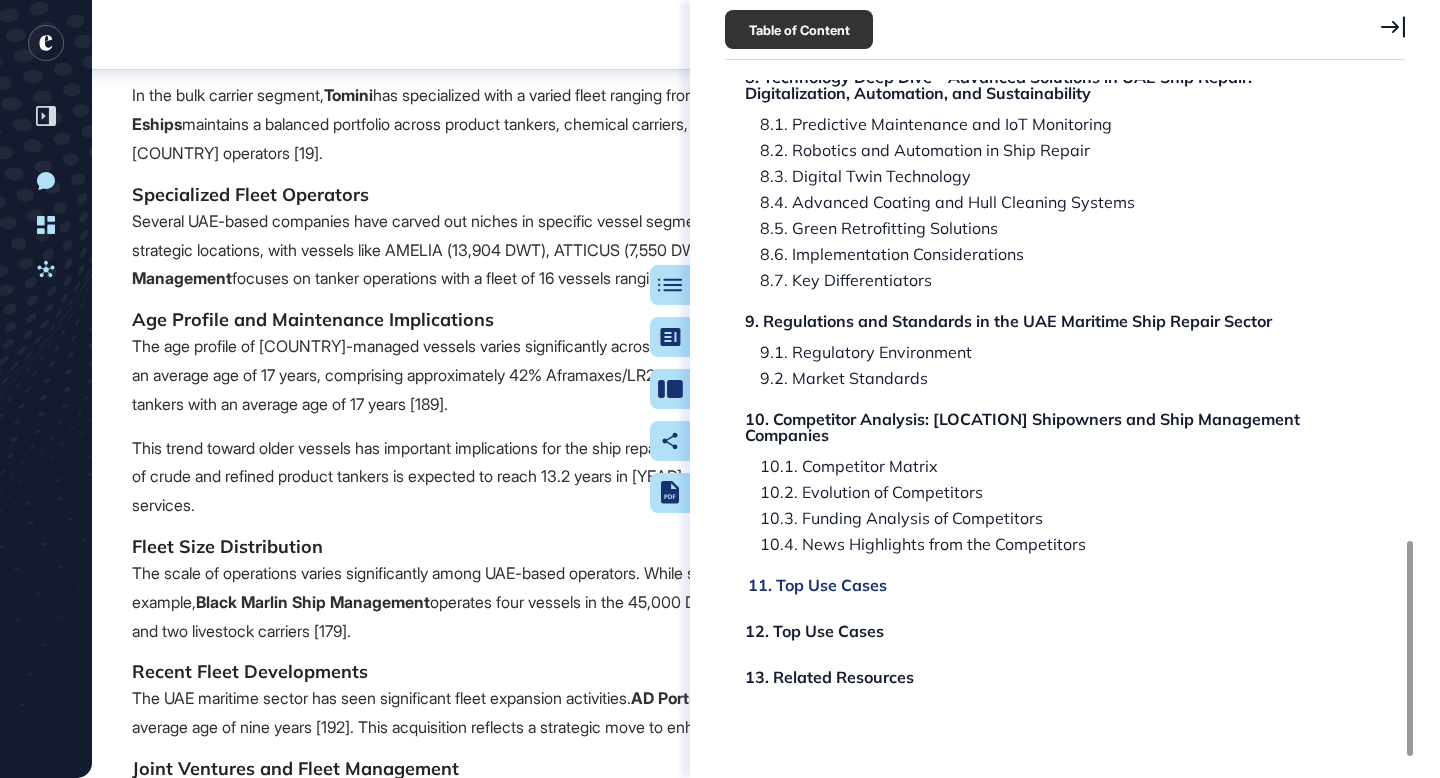 click on "11. Top Use Cases" 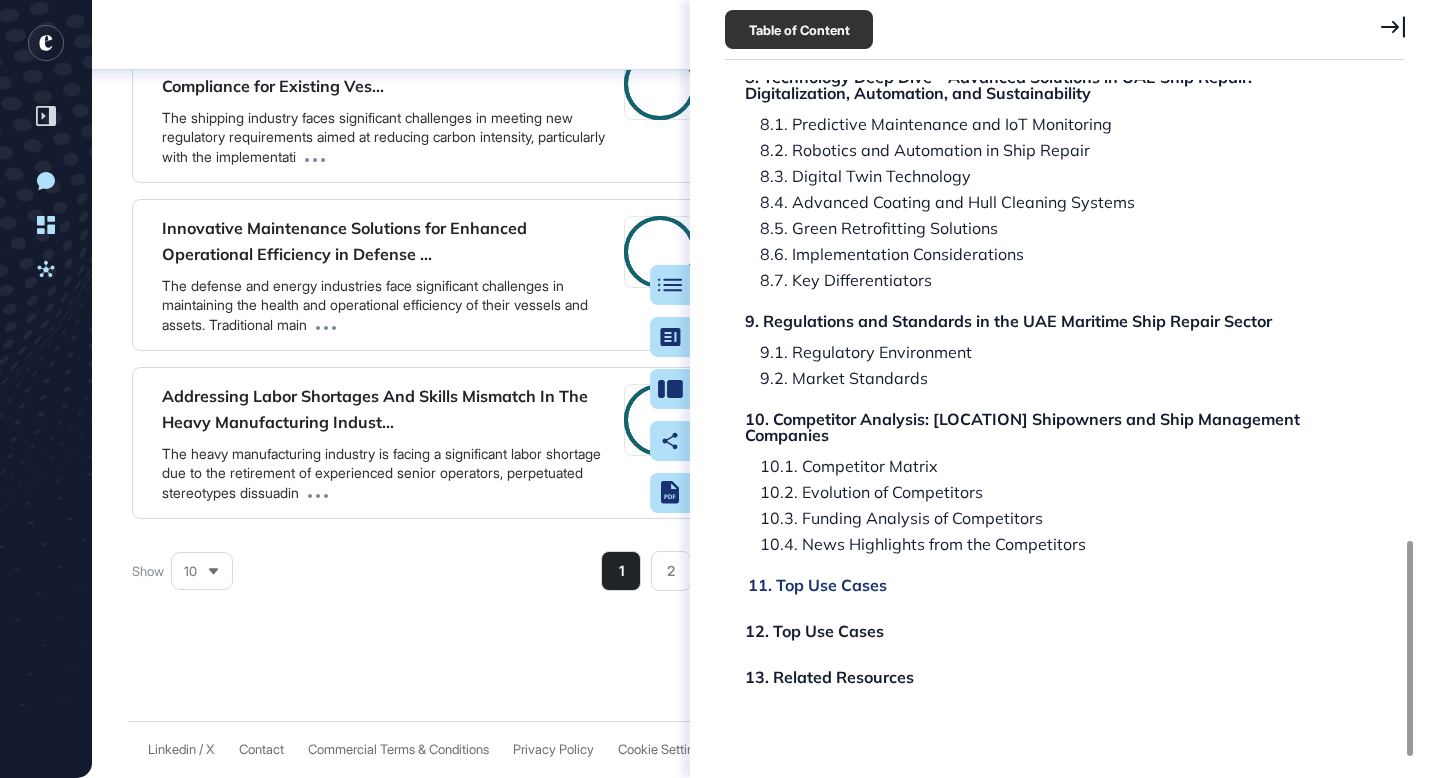 scroll, scrollTop: 271488, scrollLeft: 0, axis: vertical 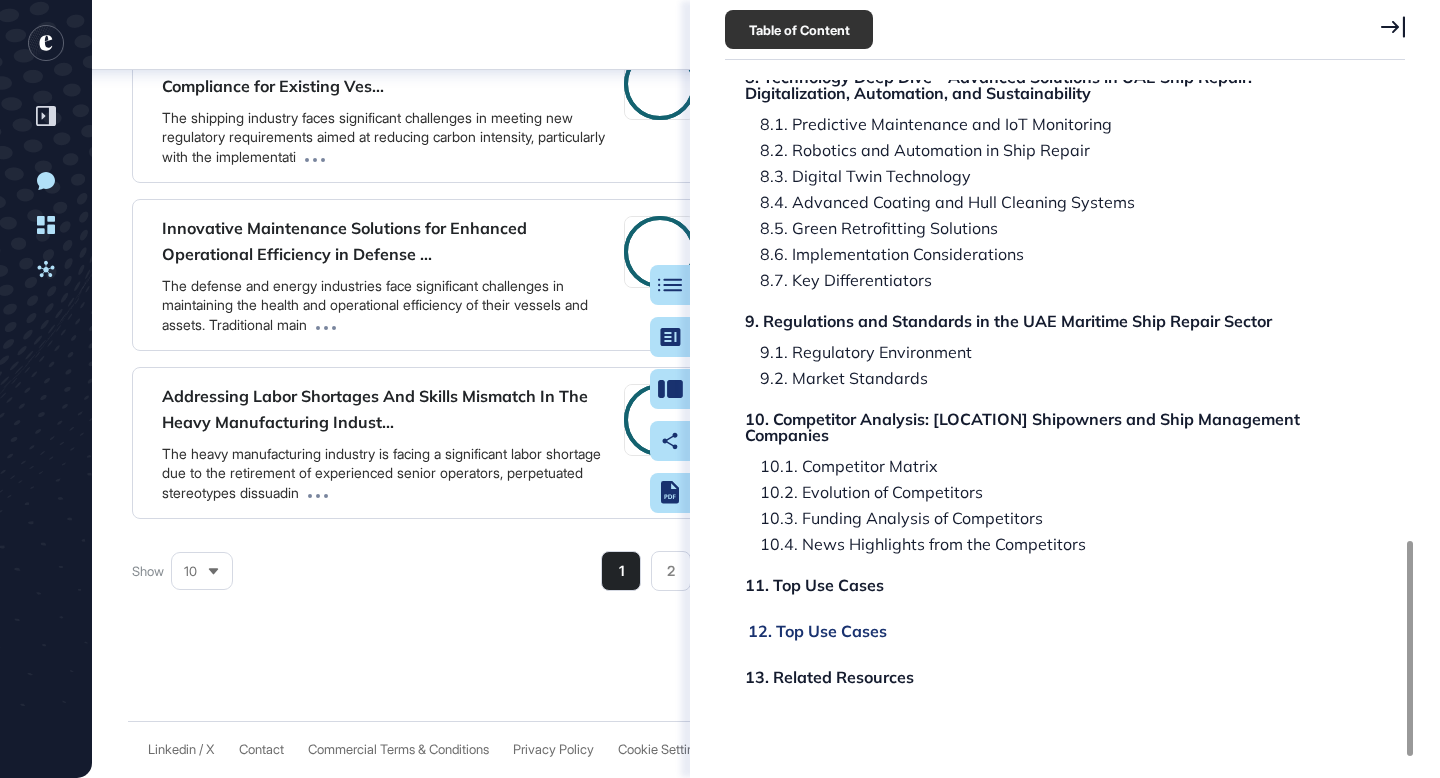 click on "12. Top Use Cases" 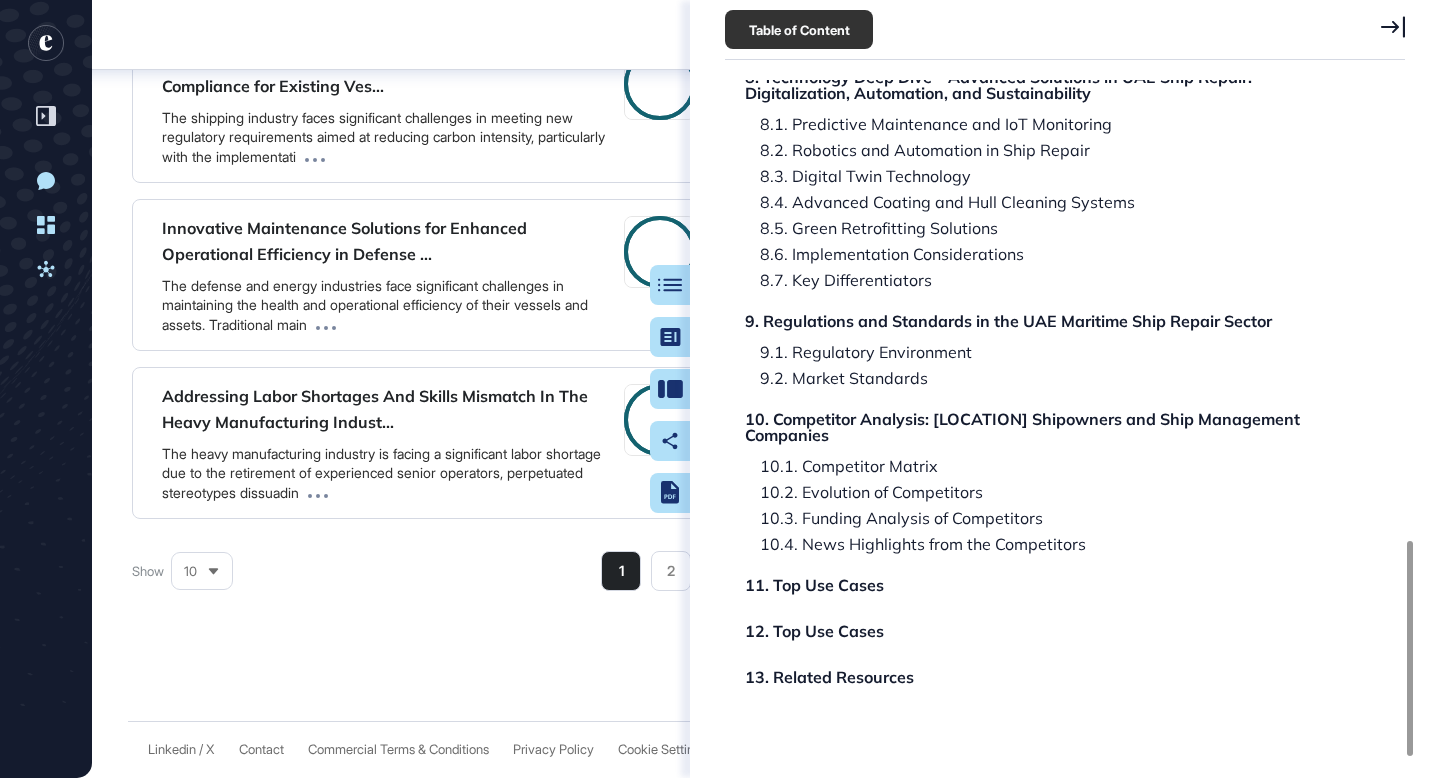 click 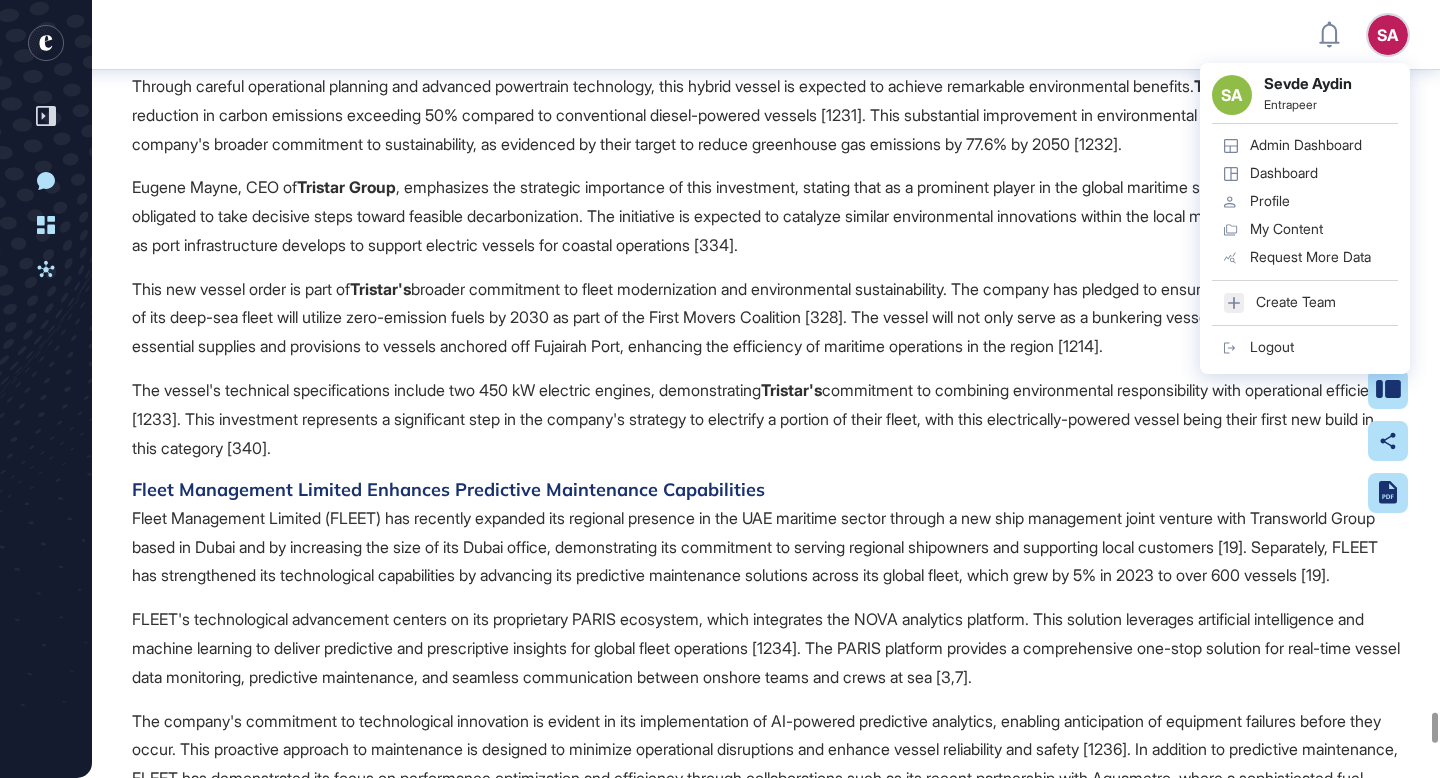scroll, scrollTop: 260864, scrollLeft: 0, axis: vertical 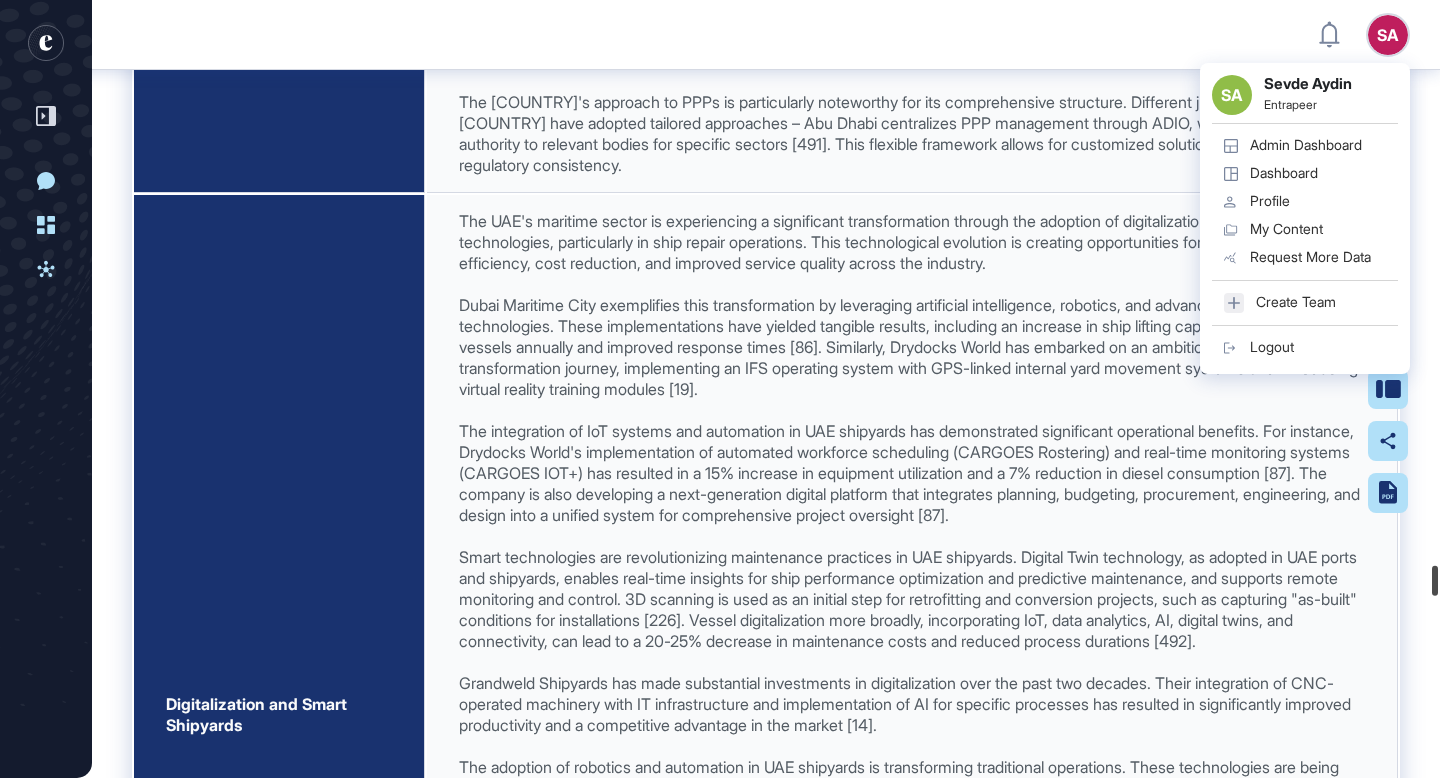 drag, startPoint x: 1436, startPoint y: 731, endPoint x: 1439, endPoint y: 292, distance: 439.01025 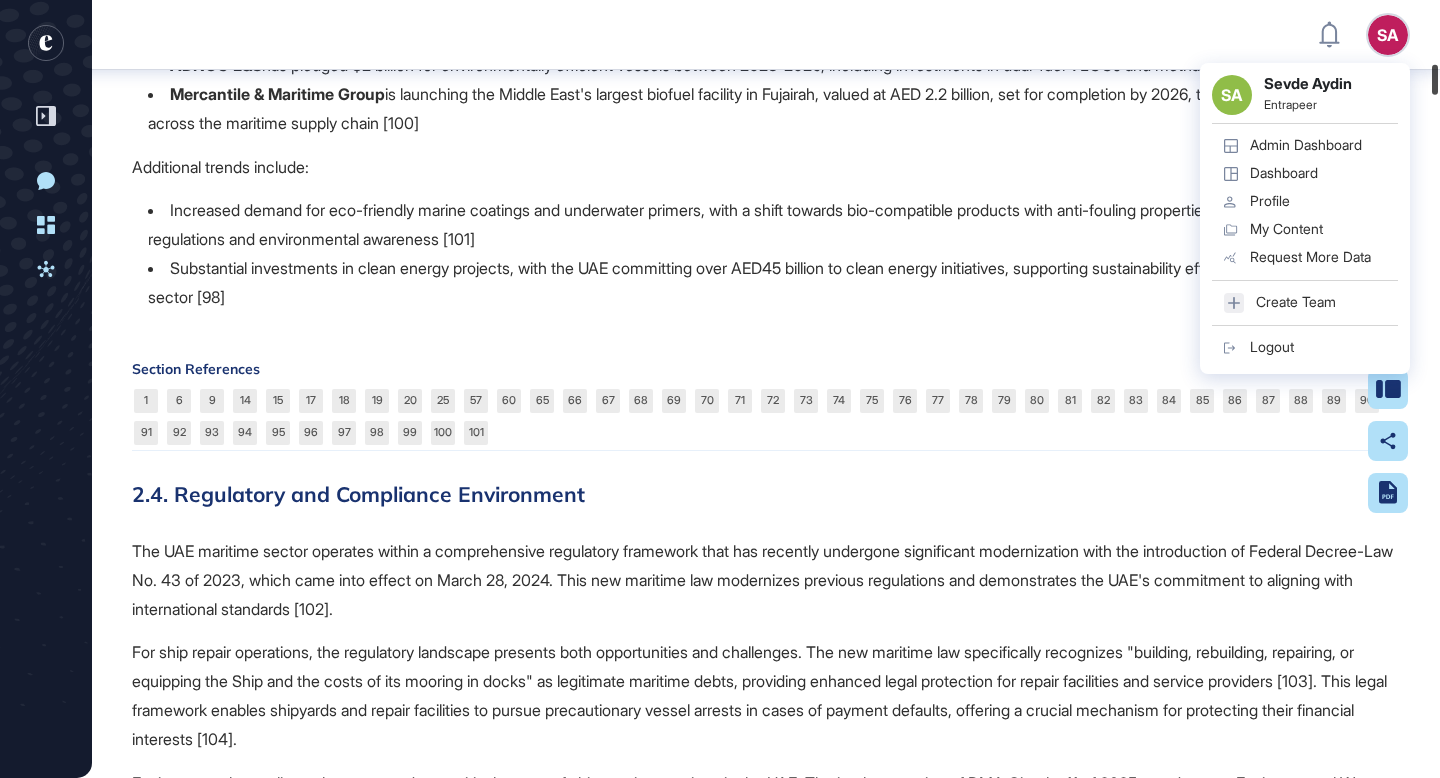 drag, startPoint x: 1436, startPoint y: 295, endPoint x: 1439, endPoint y: 82, distance: 213.02112 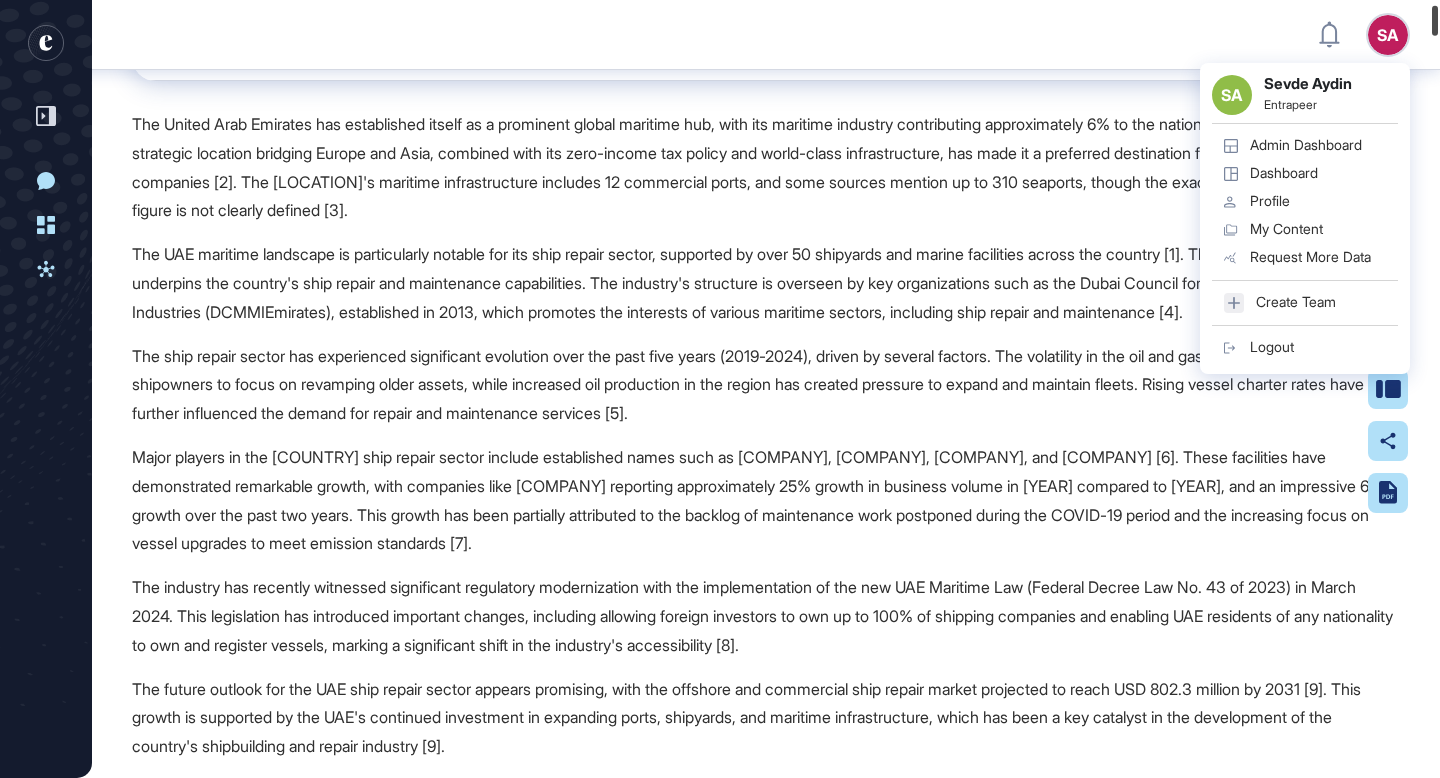 scroll, scrollTop: 0, scrollLeft: 0, axis: both 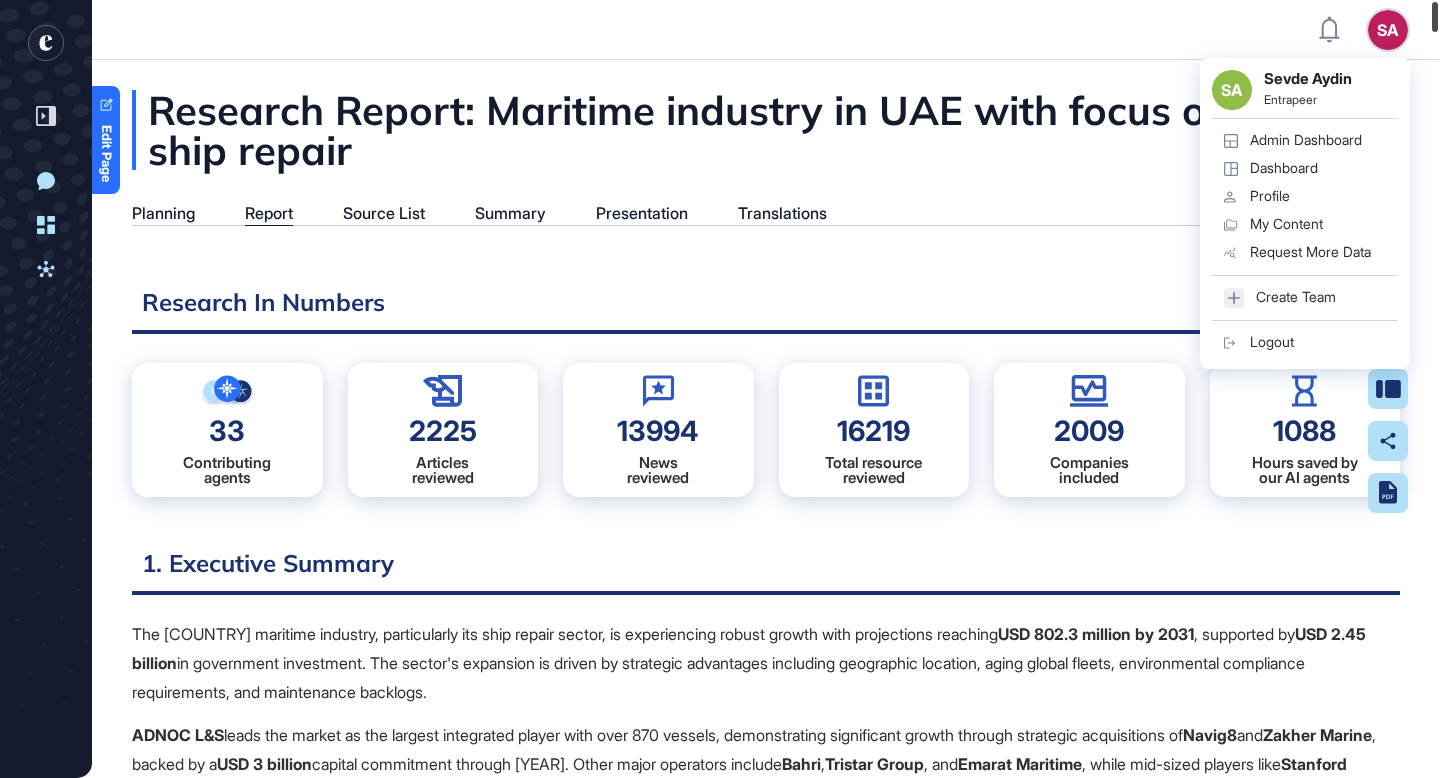 drag, startPoint x: 1439, startPoint y: 82, endPoint x: 1439, endPoint y: -6, distance: 88 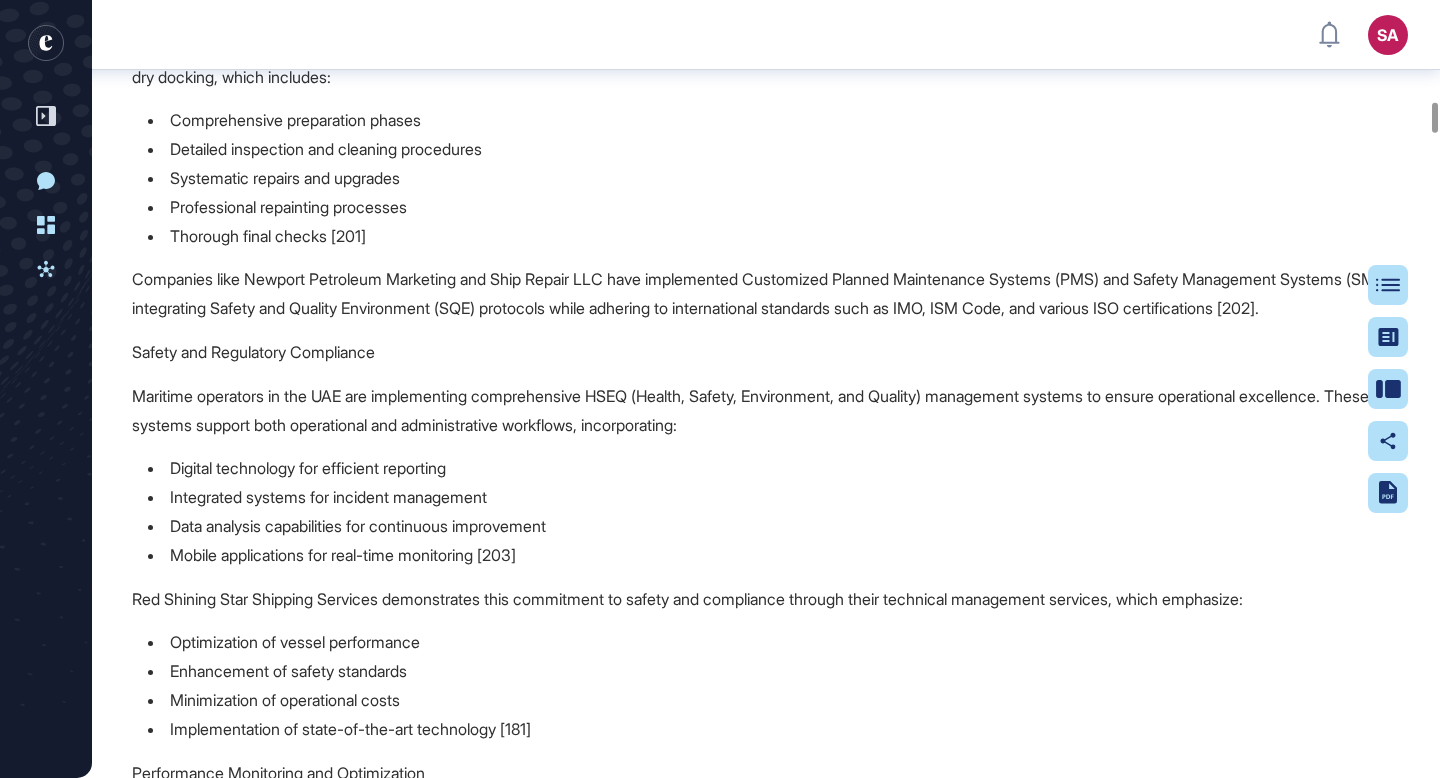 scroll, scrollTop: 36457, scrollLeft: 0, axis: vertical 